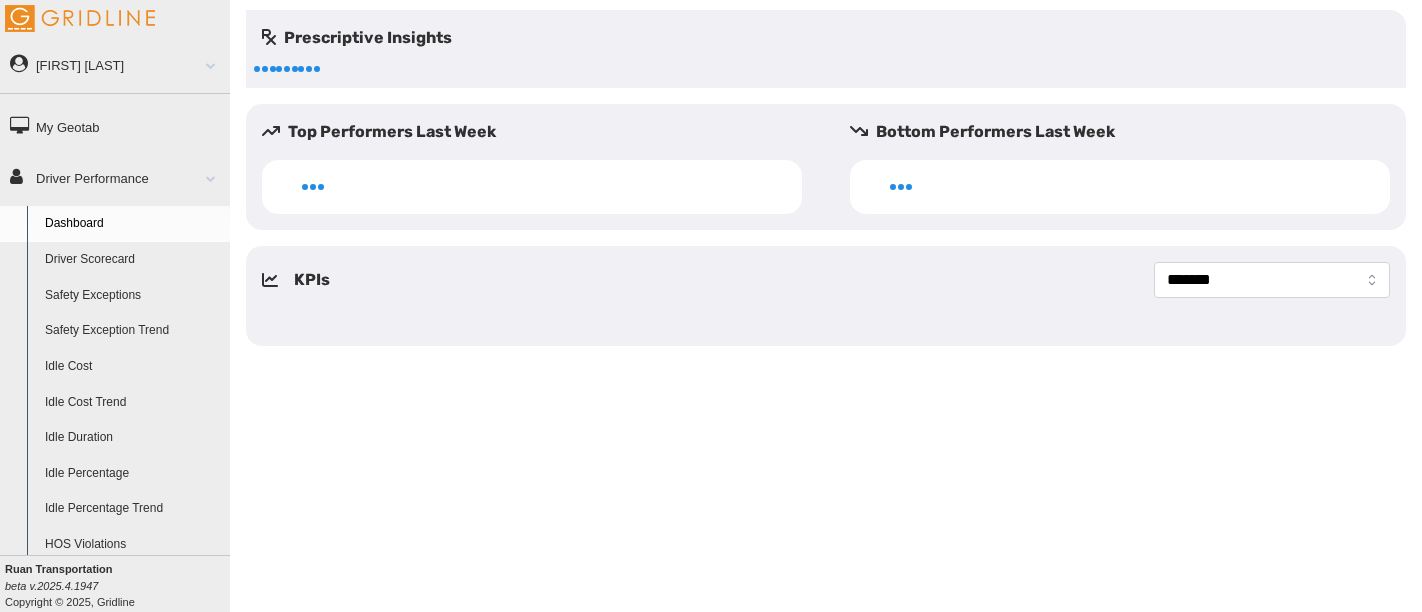 scroll, scrollTop: 0, scrollLeft: 0, axis: both 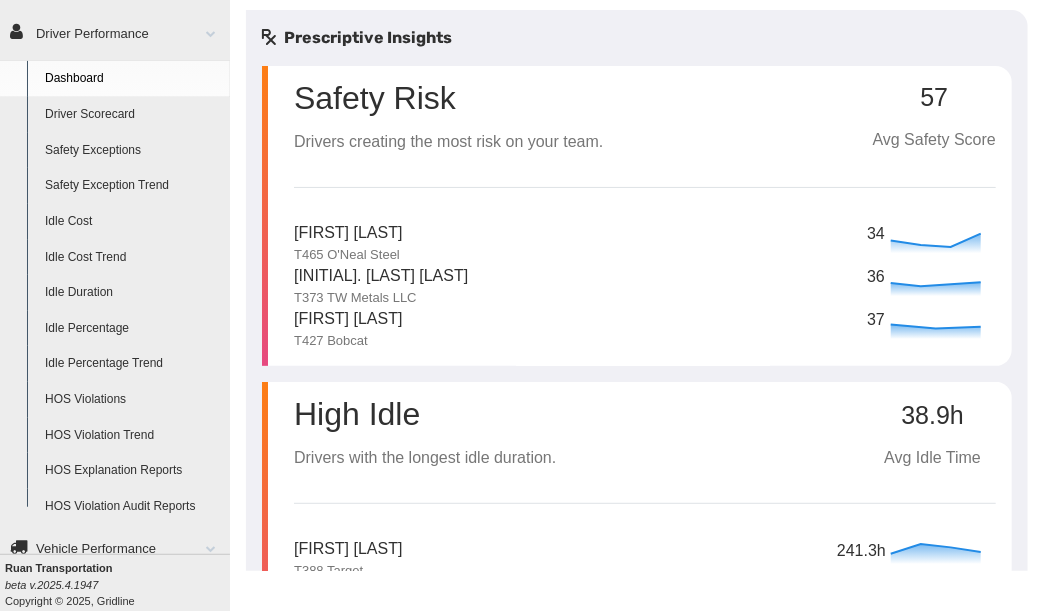 click on "HOS Explanation Reports" at bounding box center [133, 471] 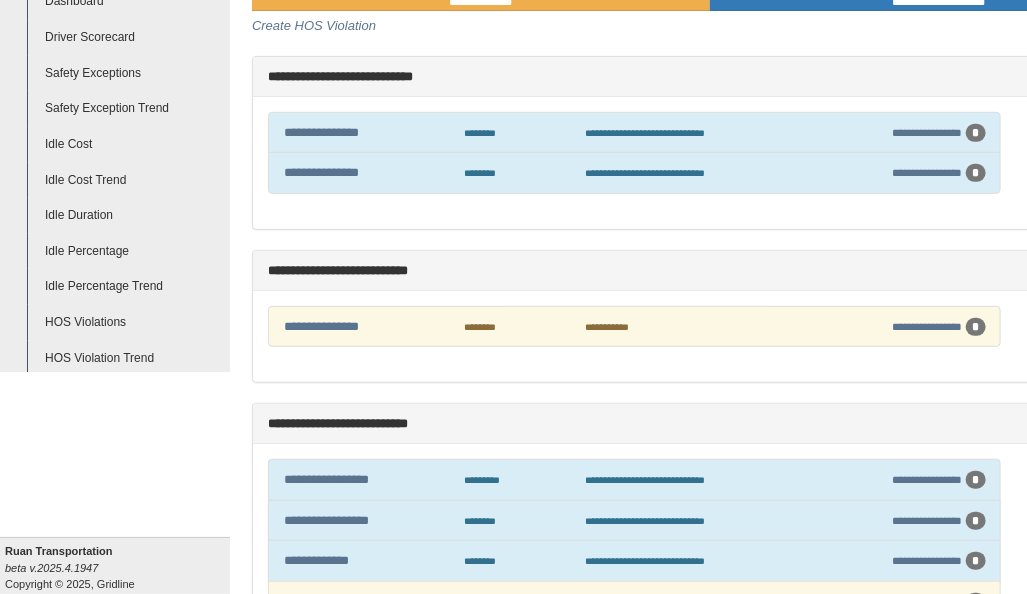 scroll, scrollTop: 0, scrollLeft: 0, axis: both 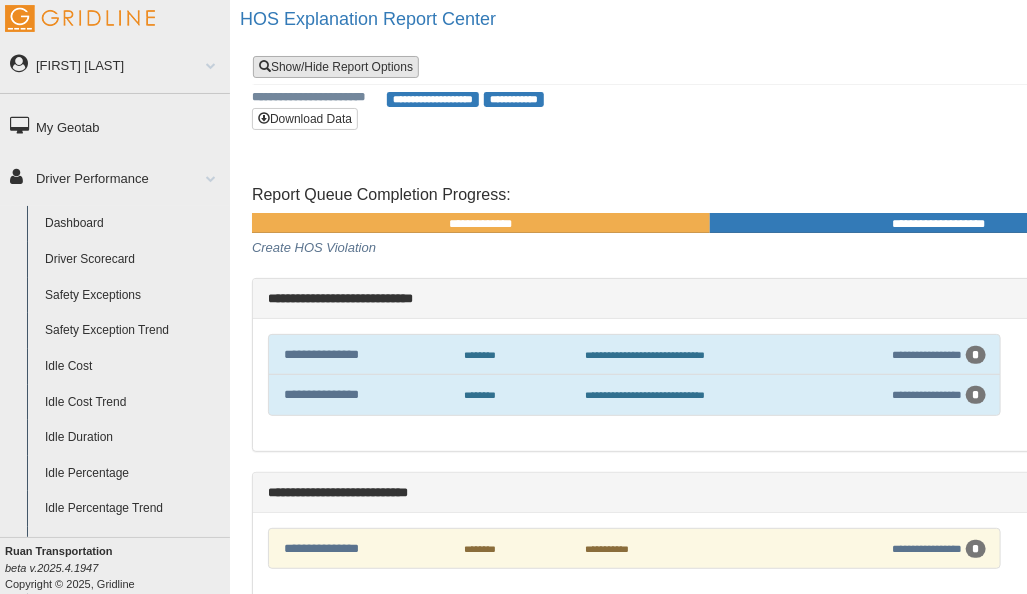 click on "Show/Hide Report Options" at bounding box center (336, 67) 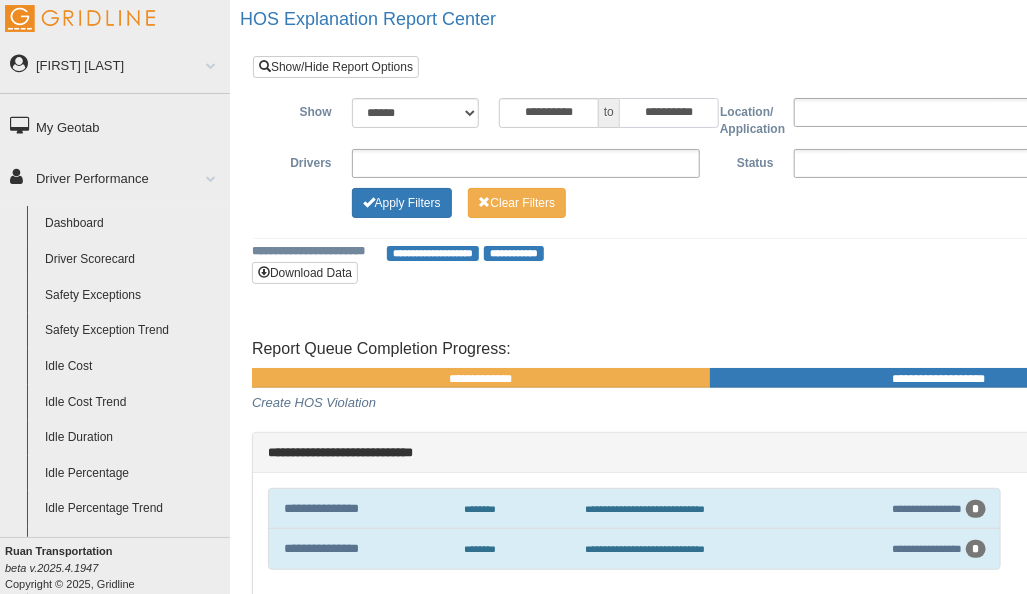 click on "**********" at bounding box center (669, 113) 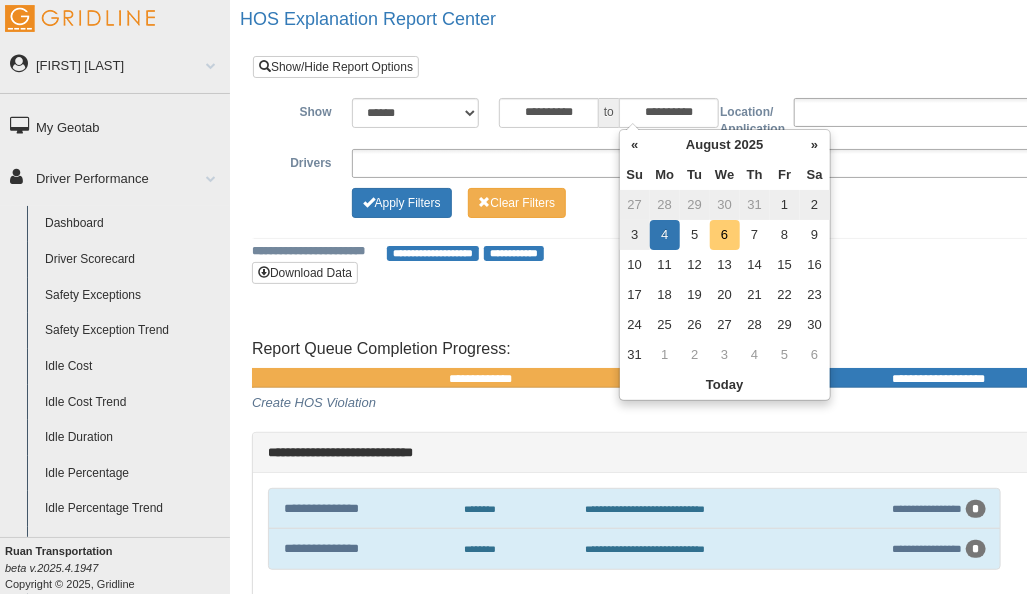 click on "6" at bounding box center [725, 235] 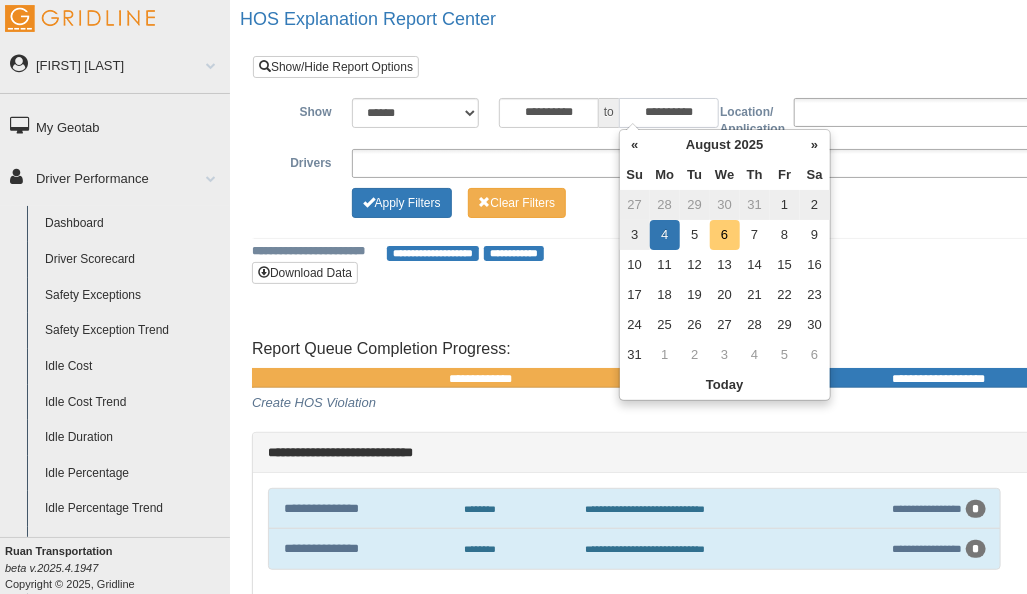 type on "**********" 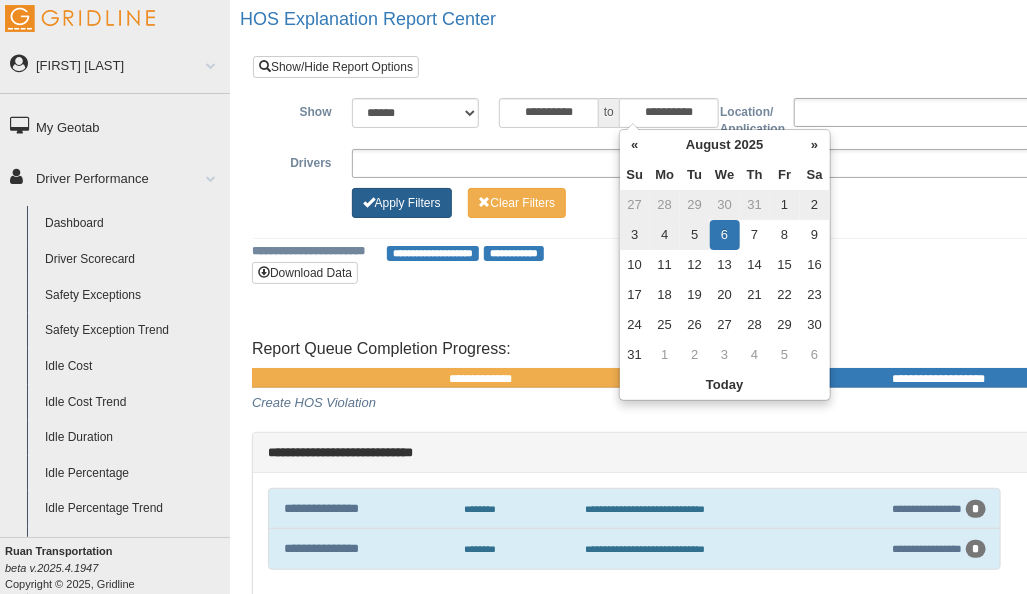click on "Apply Filters" at bounding box center (402, 203) 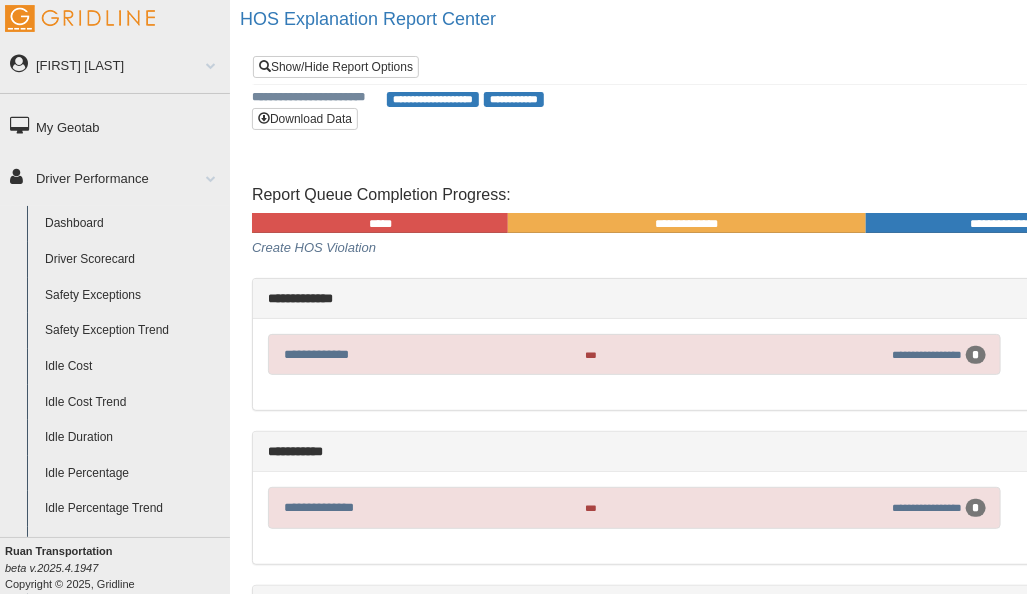 scroll, scrollTop: 111, scrollLeft: 0, axis: vertical 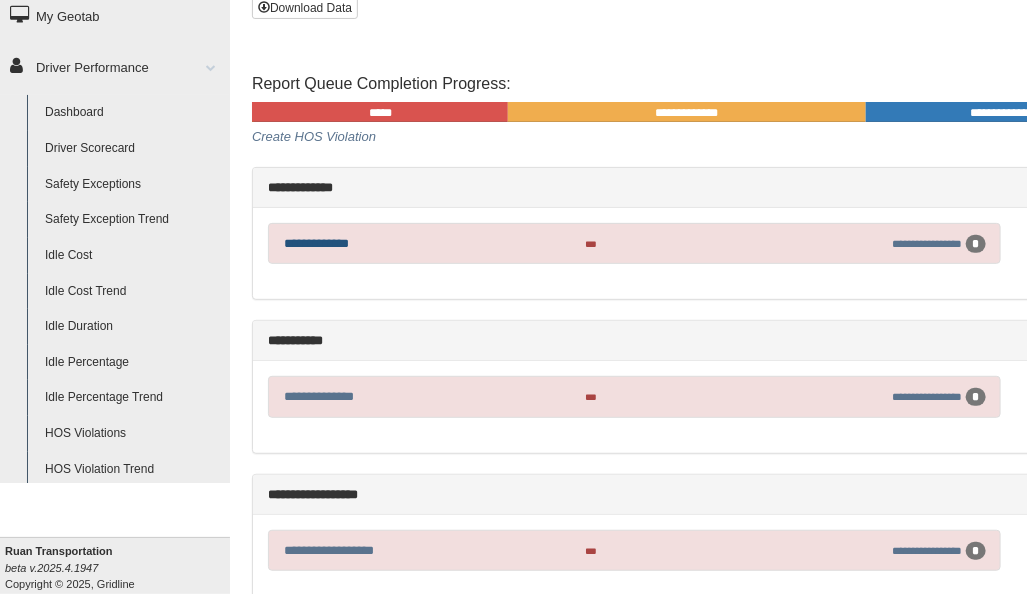 click on "**********" at bounding box center [316, 243] 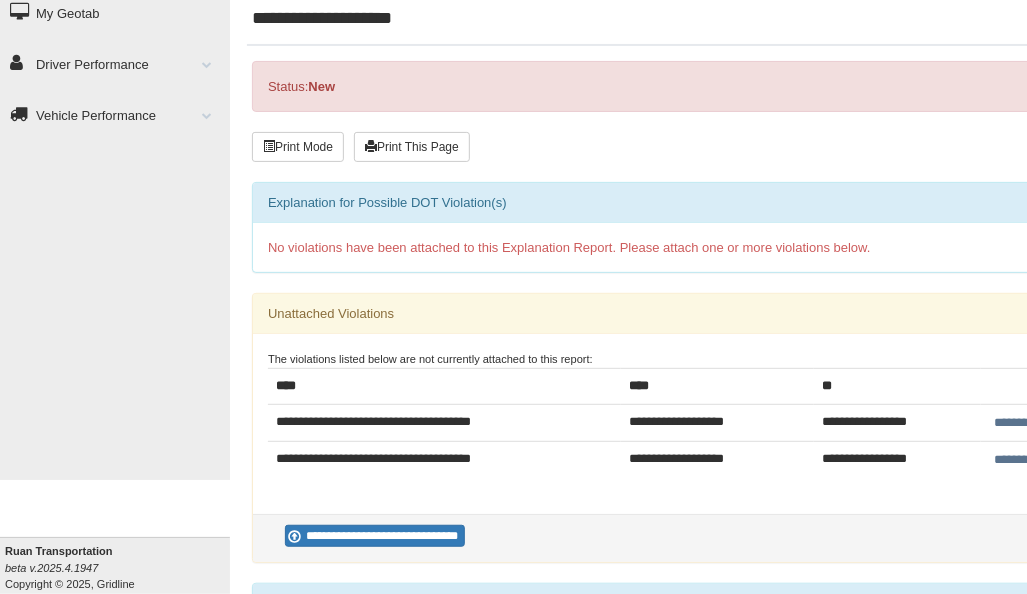 scroll, scrollTop: 333, scrollLeft: 0, axis: vertical 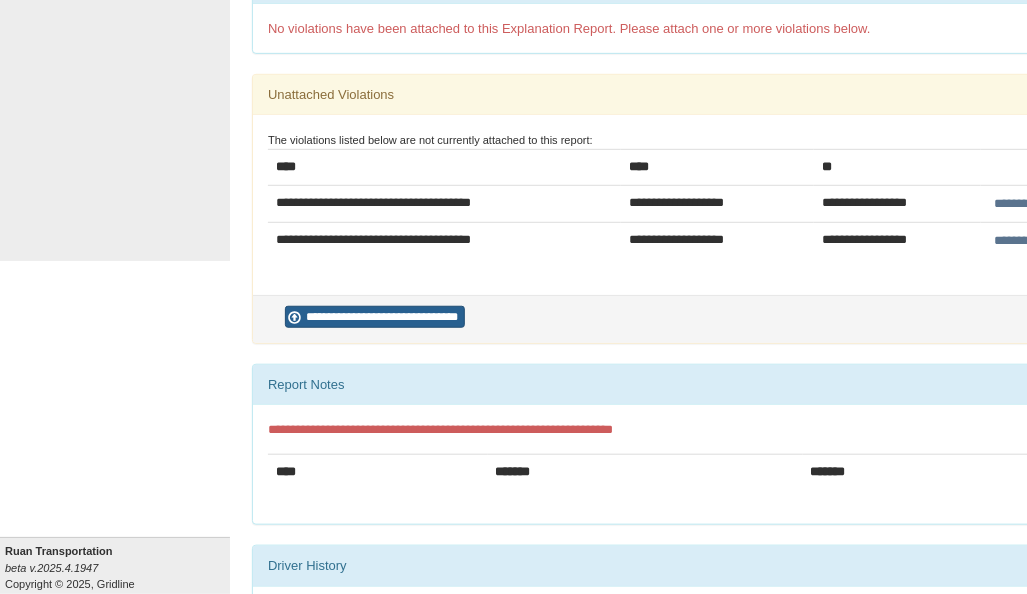 click on "**********" at bounding box center (375, 317) 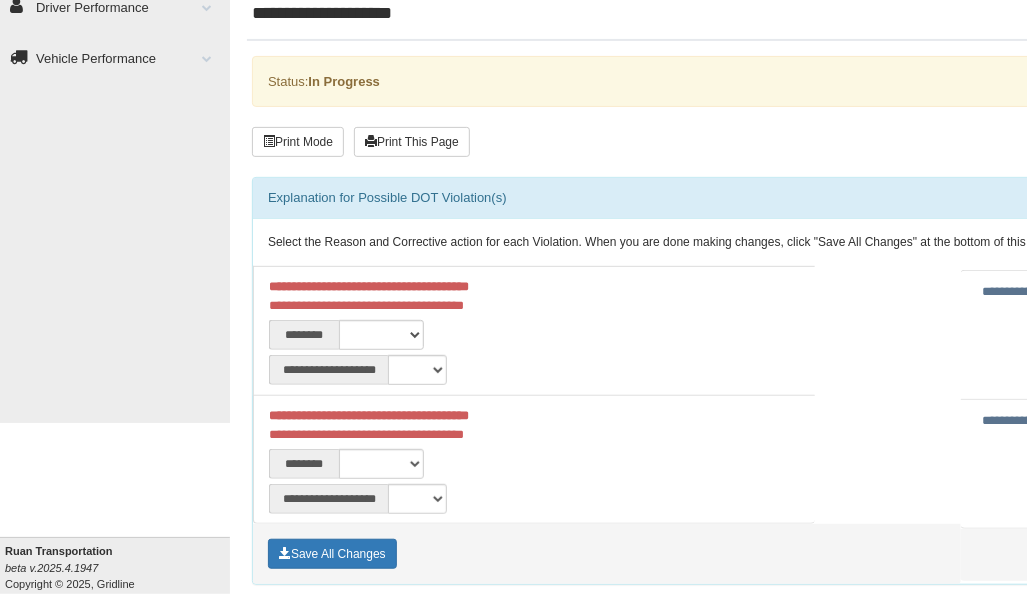 scroll, scrollTop: 222, scrollLeft: 0, axis: vertical 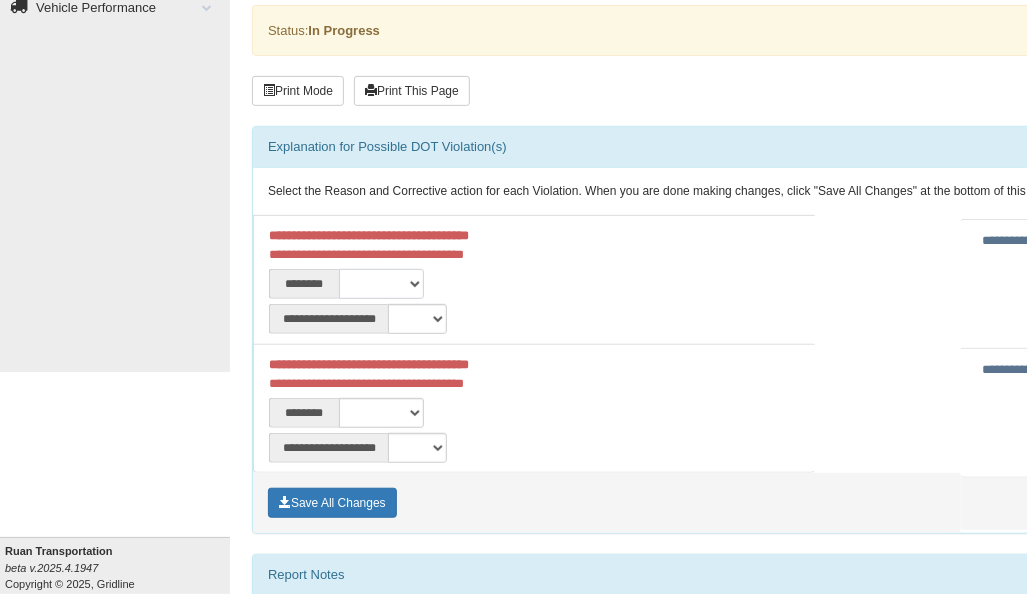 click on "**********" at bounding box center [381, 284] 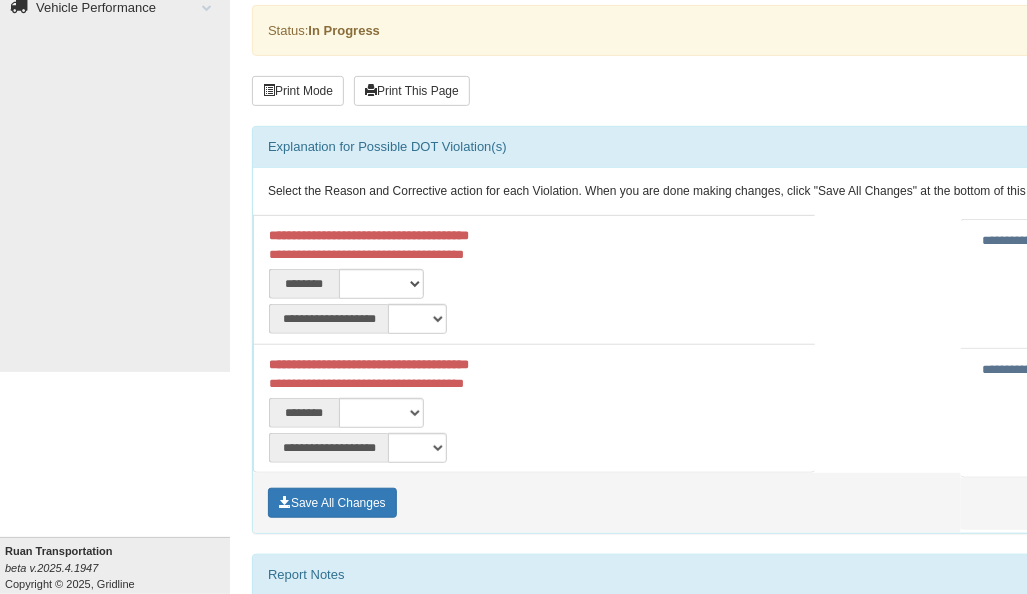 click on "**********" at bounding box center [534, 281] 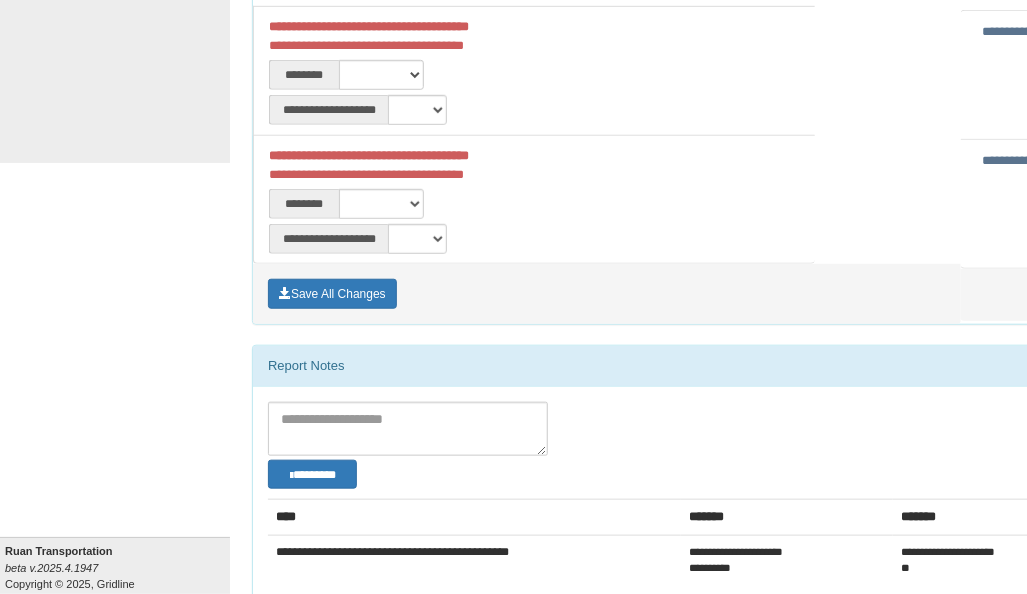 scroll, scrollTop: 126, scrollLeft: 0, axis: vertical 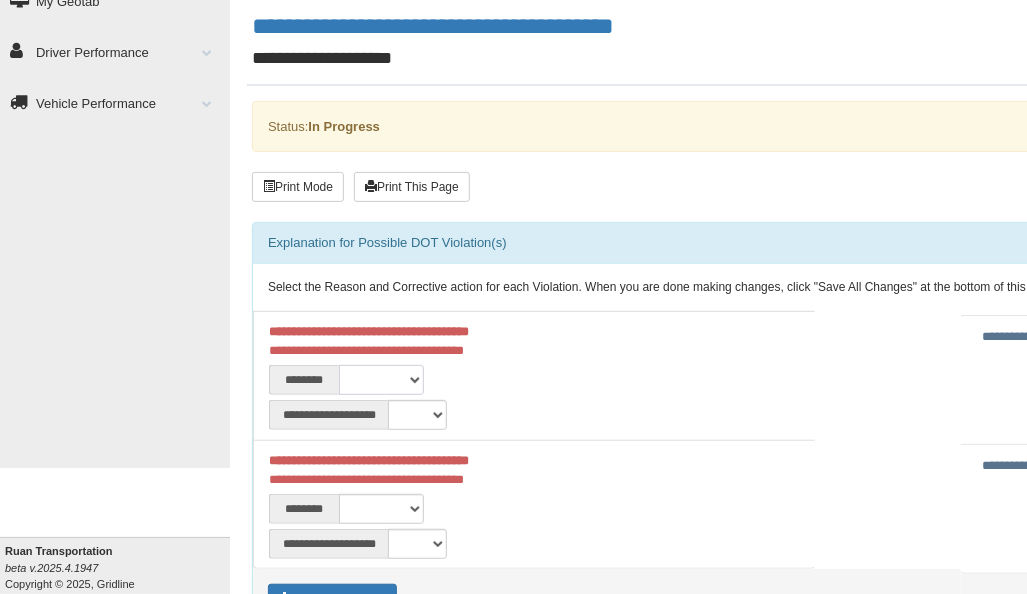 click on "**********" at bounding box center (381, 380) 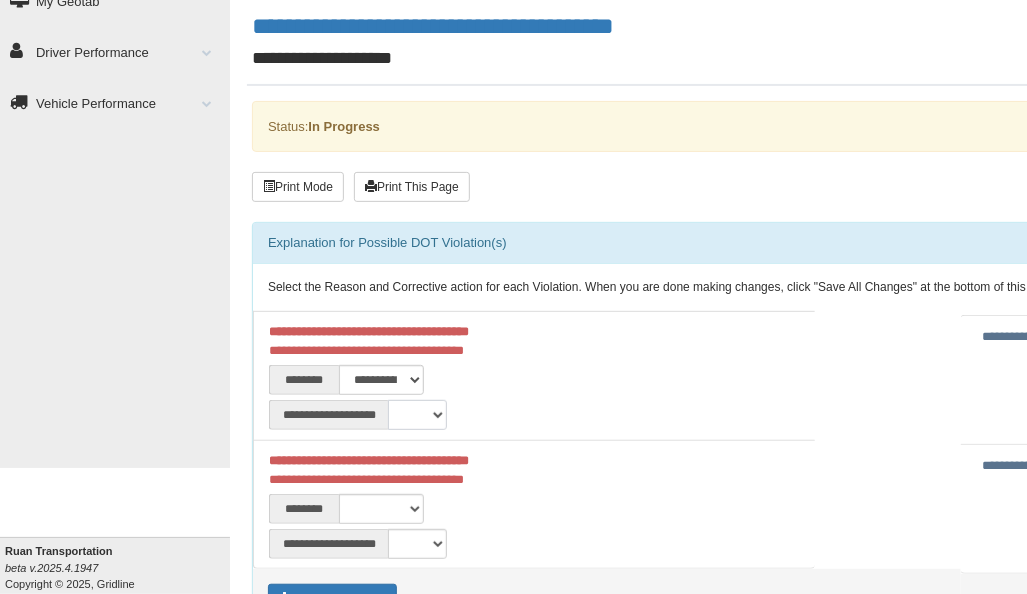 click on "**********" at bounding box center (417, 415) 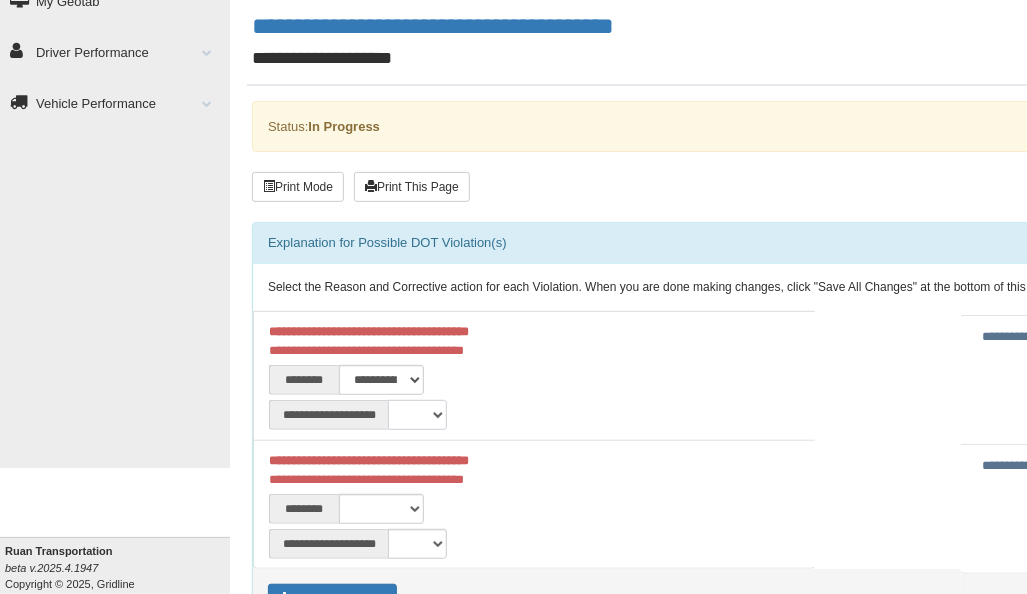 select on "**" 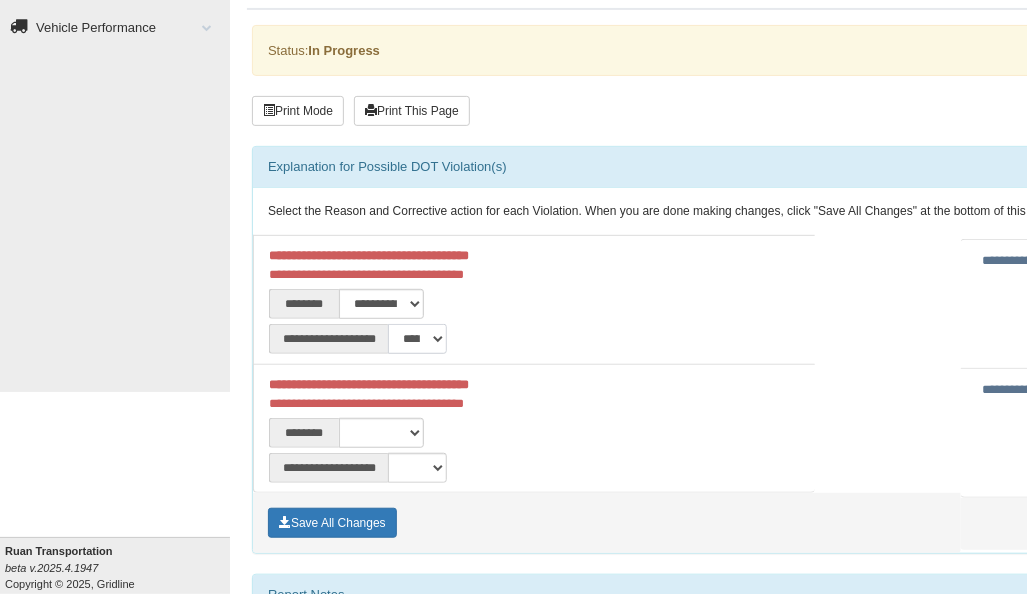scroll, scrollTop: 237, scrollLeft: 0, axis: vertical 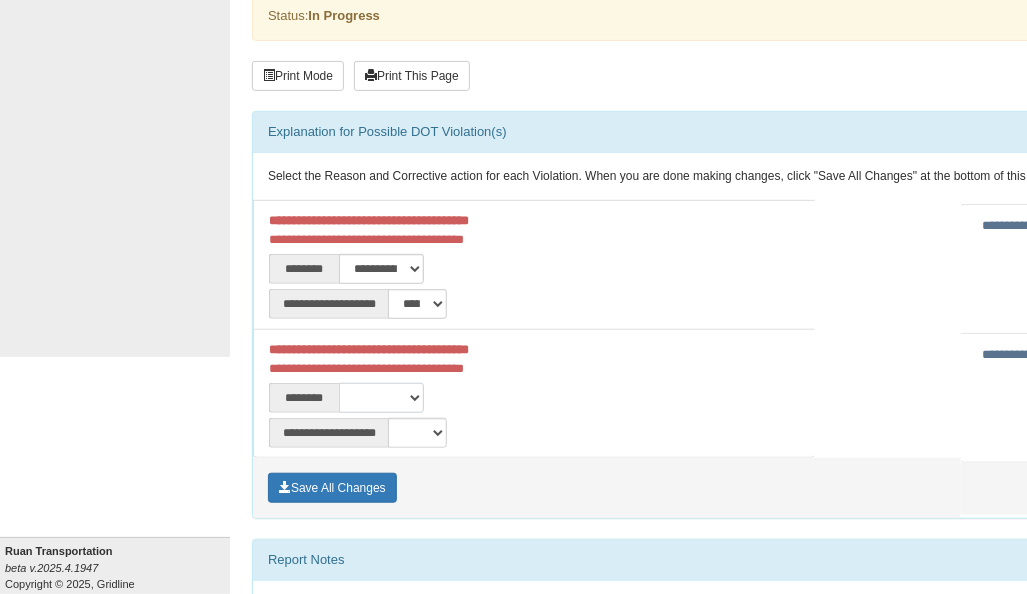 click on "**********" at bounding box center (381, 398) 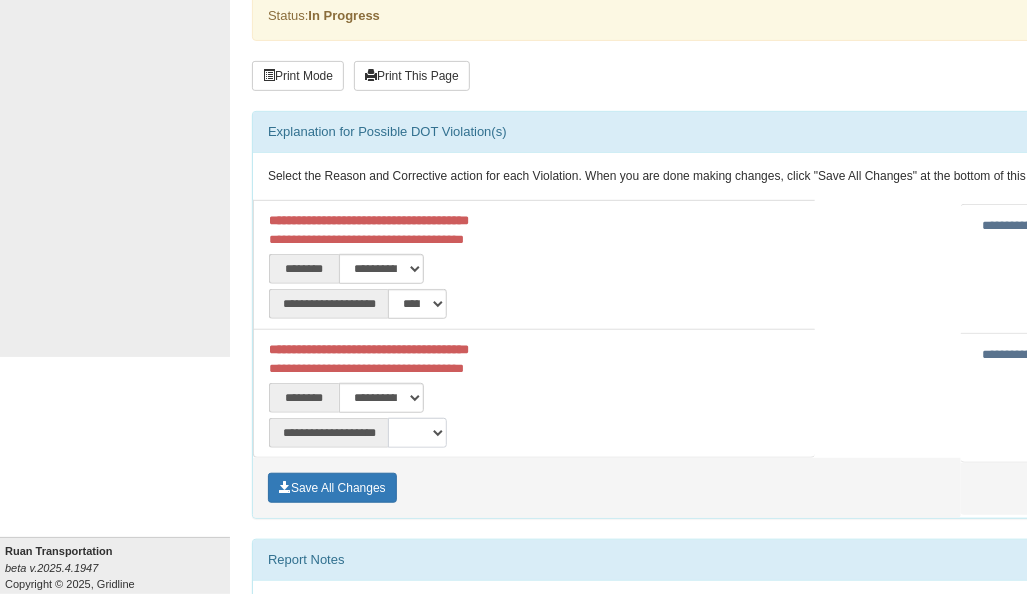 drag, startPoint x: 417, startPoint y: 432, endPoint x: 421, endPoint y: 447, distance: 15.524175 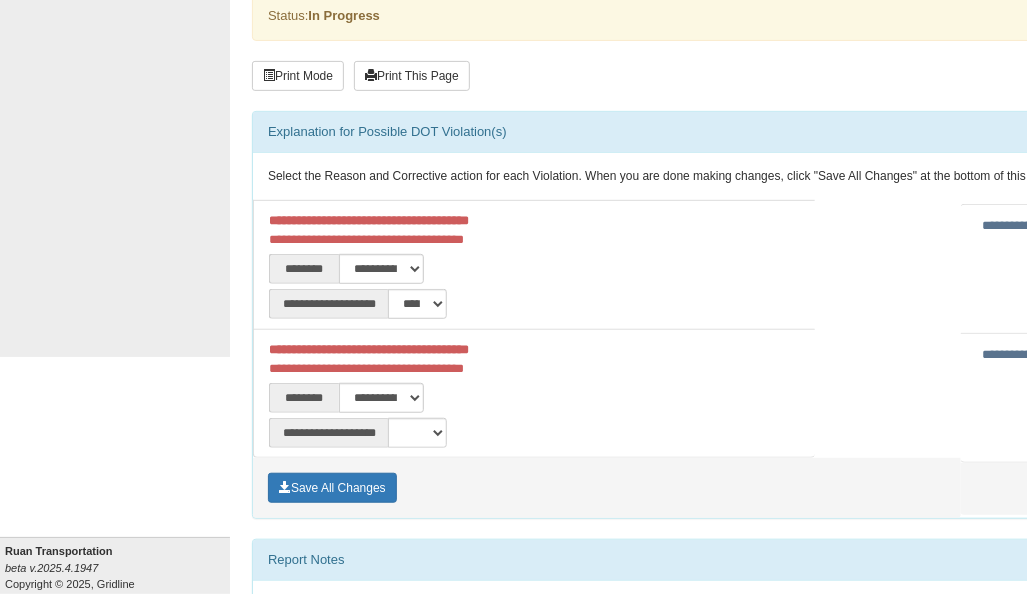 click on "**********" at bounding box center (1064, 398) 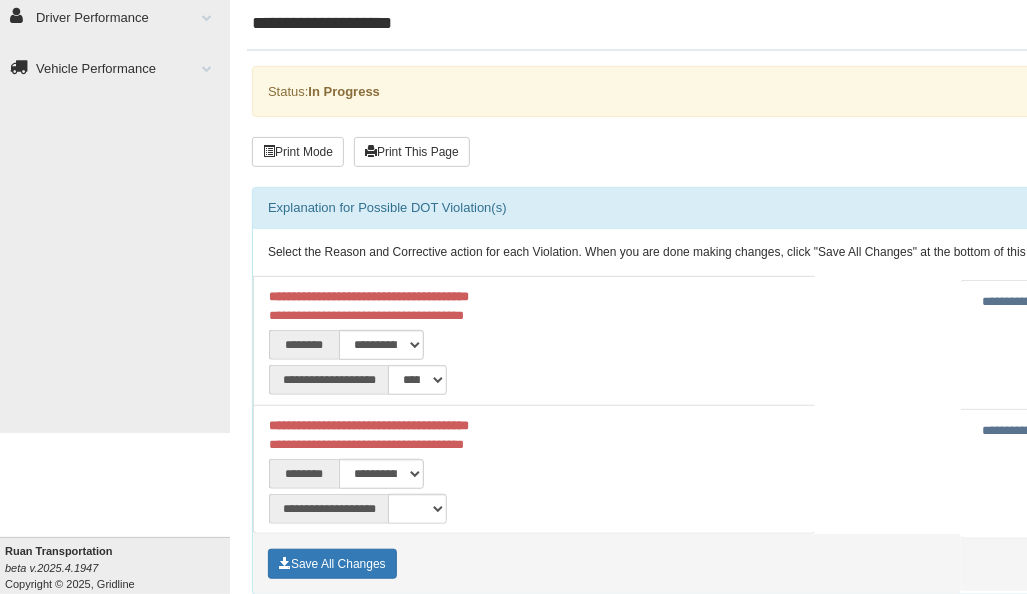 scroll, scrollTop: 126, scrollLeft: 0, axis: vertical 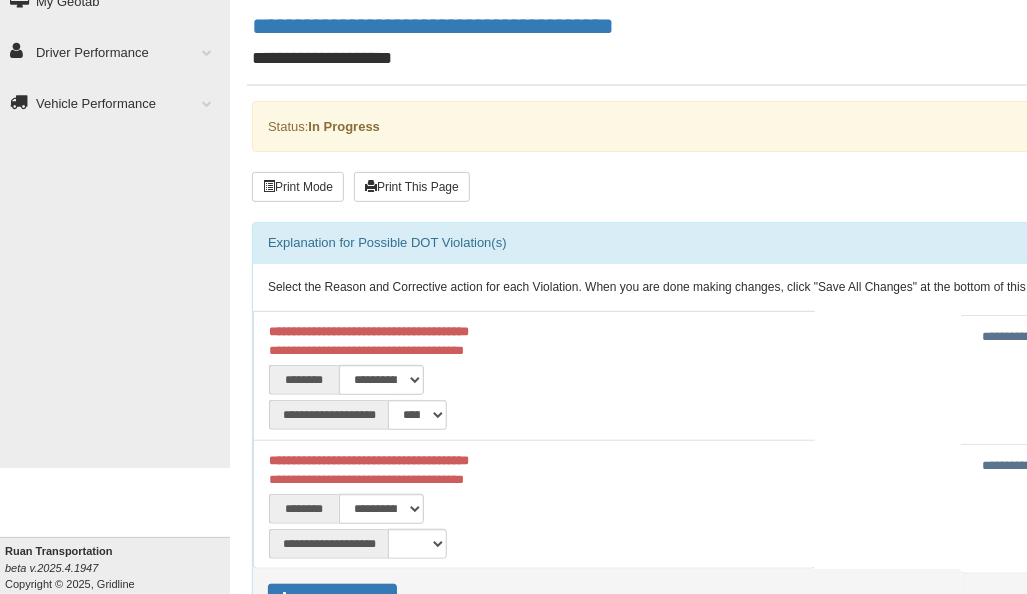click on "**********" at bounding box center [1027, 336] 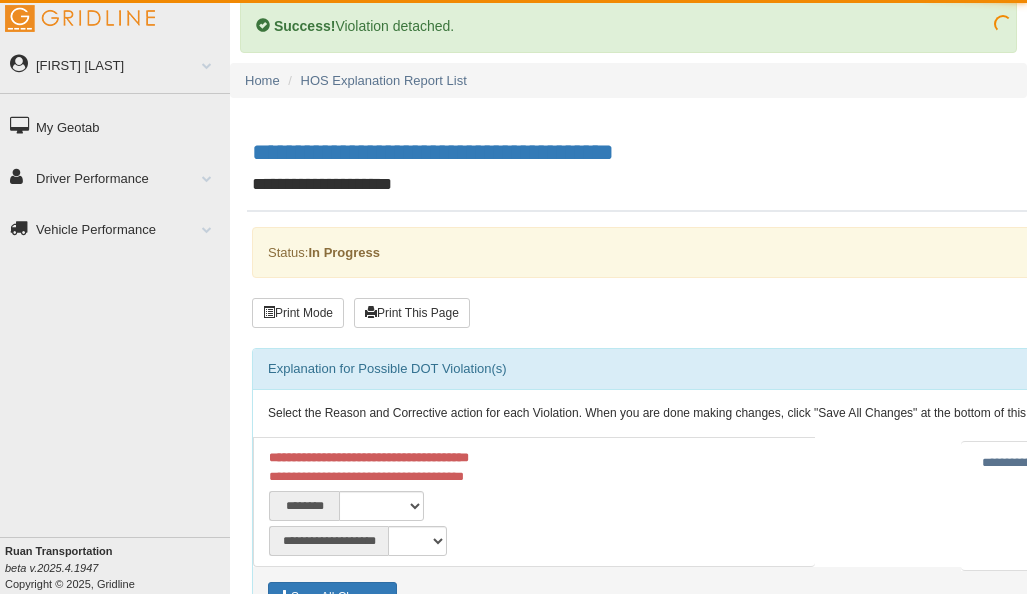 scroll, scrollTop: 0, scrollLeft: 0, axis: both 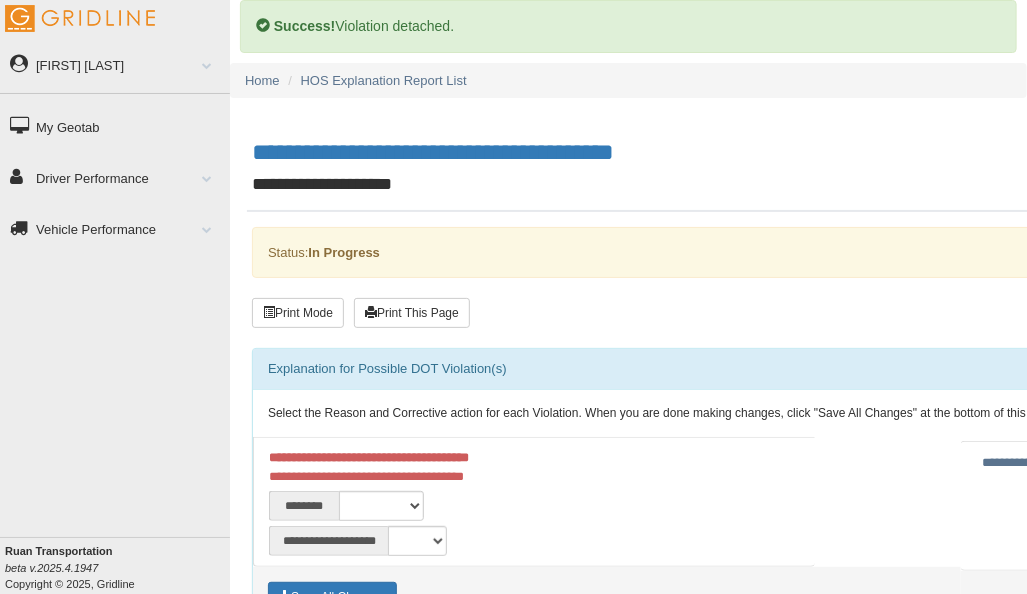 click on "**********" at bounding box center [1027, 462] 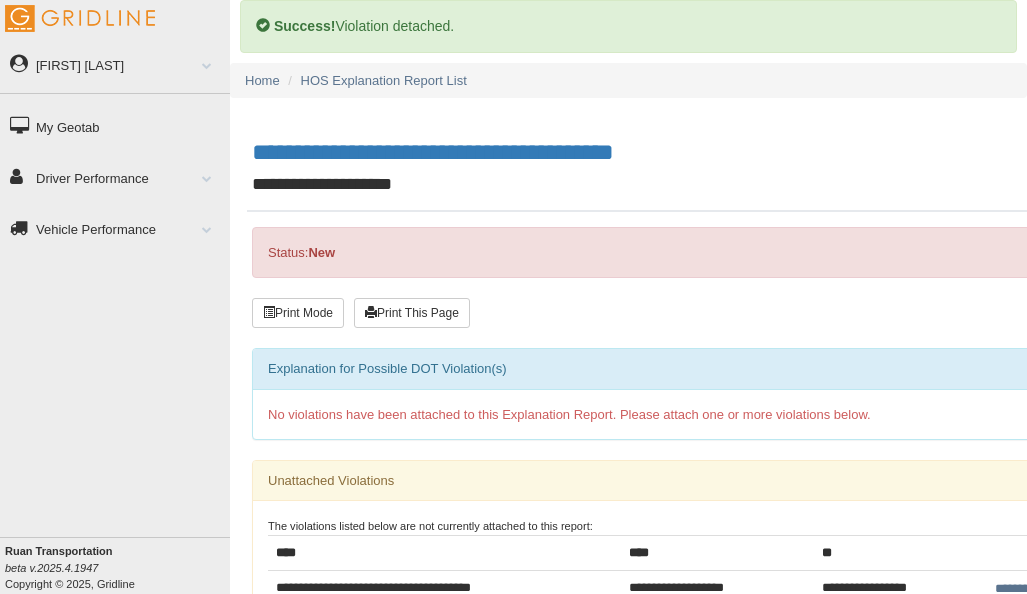 scroll, scrollTop: 0, scrollLeft: 0, axis: both 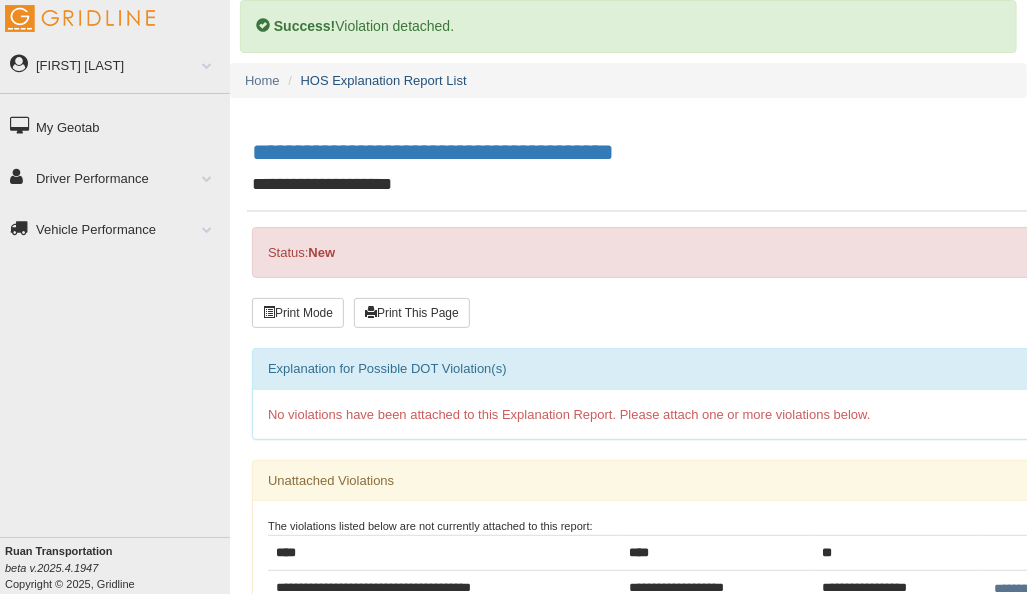 click on "HOS Explanation Report List" at bounding box center (384, 80) 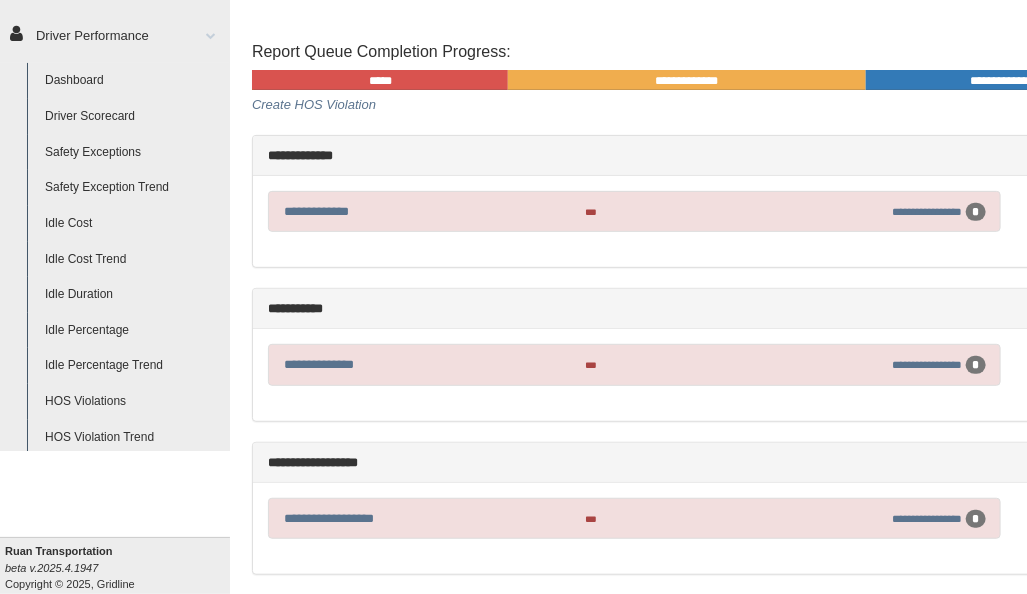 scroll, scrollTop: 222, scrollLeft: 0, axis: vertical 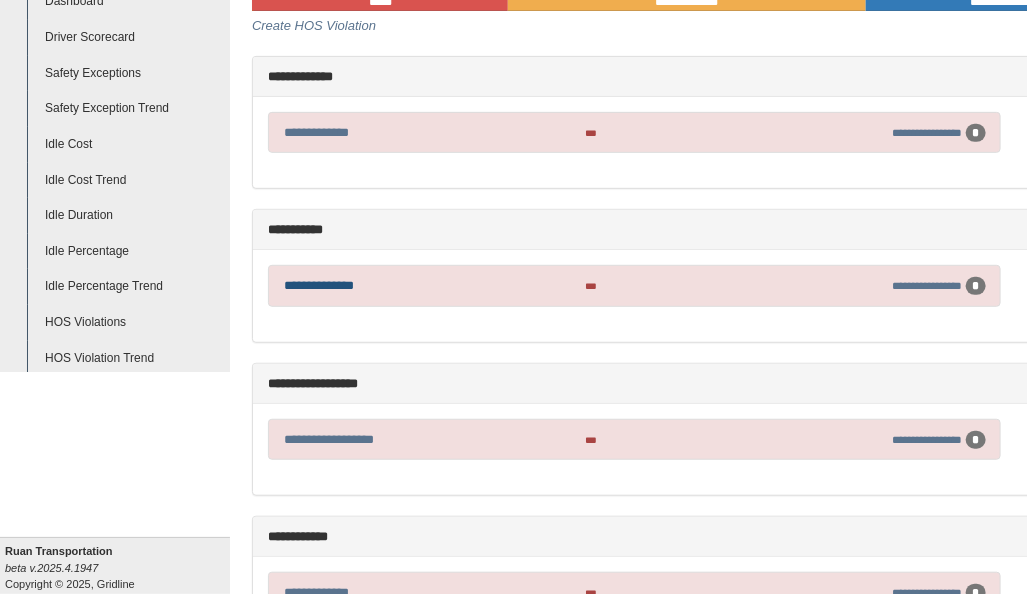 click on "**********" at bounding box center [319, 285] 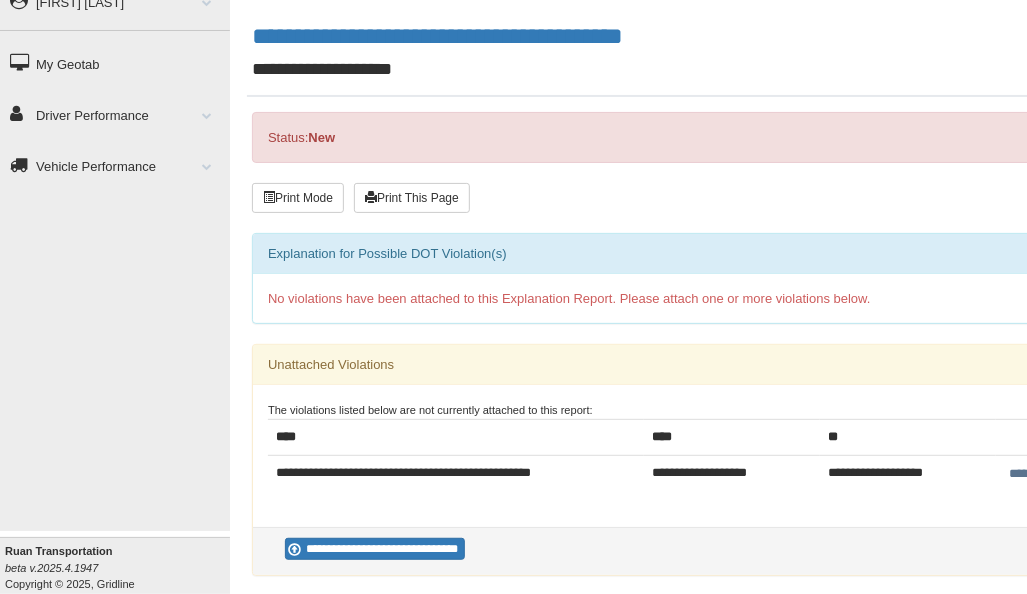 scroll, scrollTop: 222, scrollLeft: 0, axis: vertical 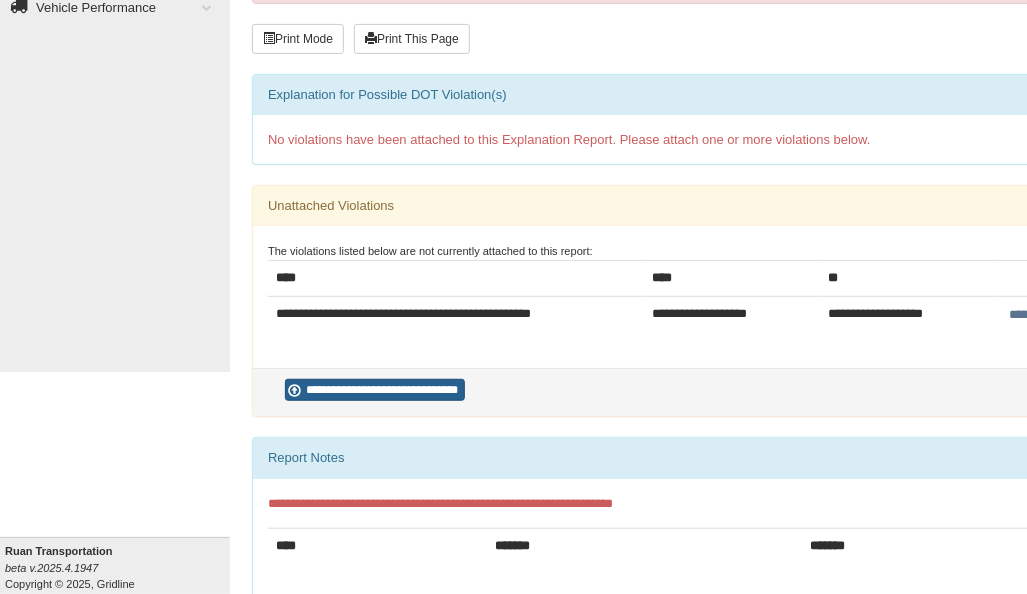 click on "**********" at bounding box center (375, 390) 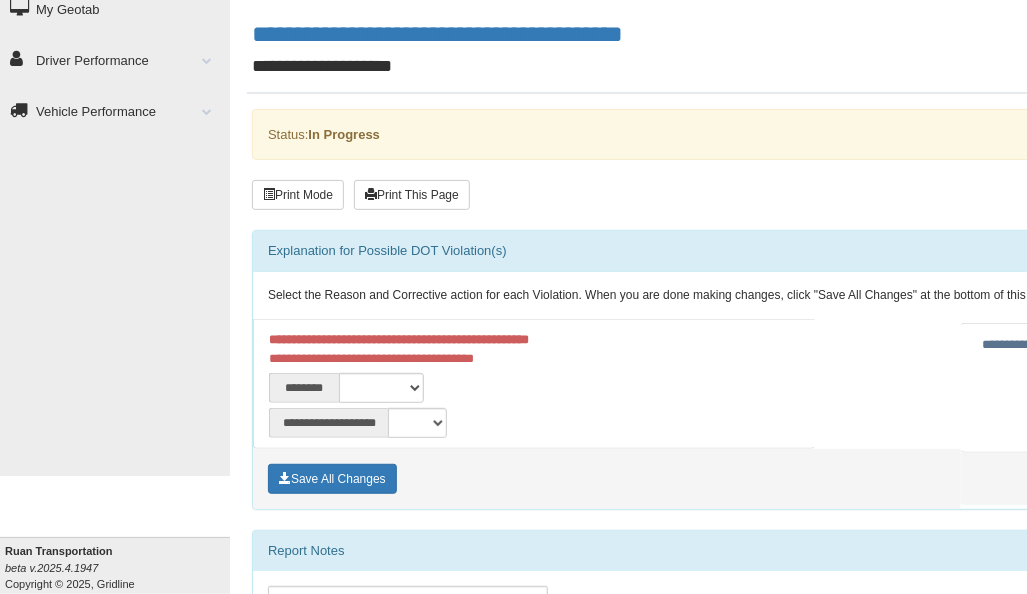 scroll, scrollTop: 333, scrollLeft: 0, axis: vertical 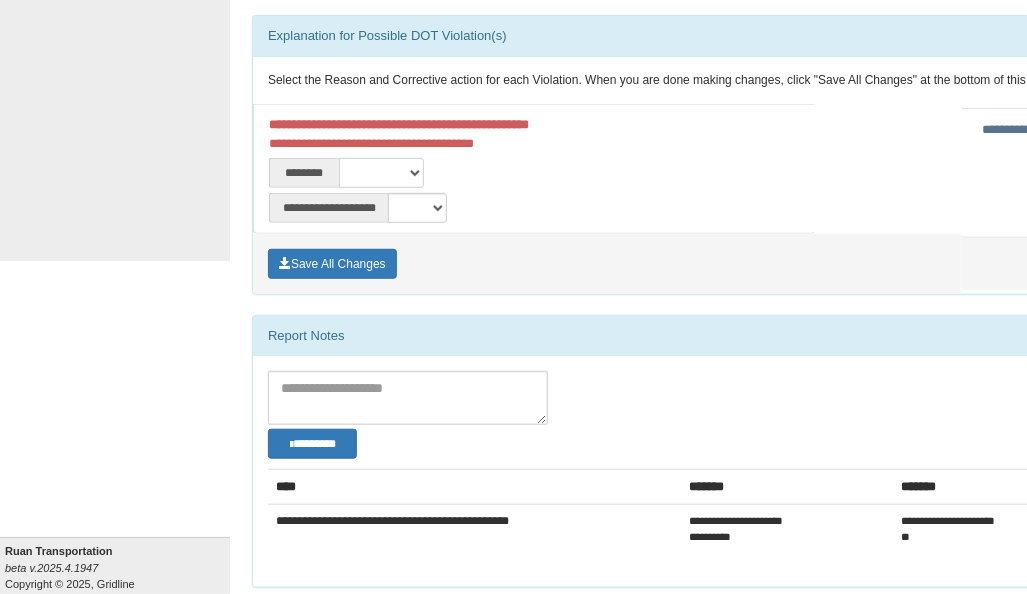 click on "**********" at bounding box center [381, 173] 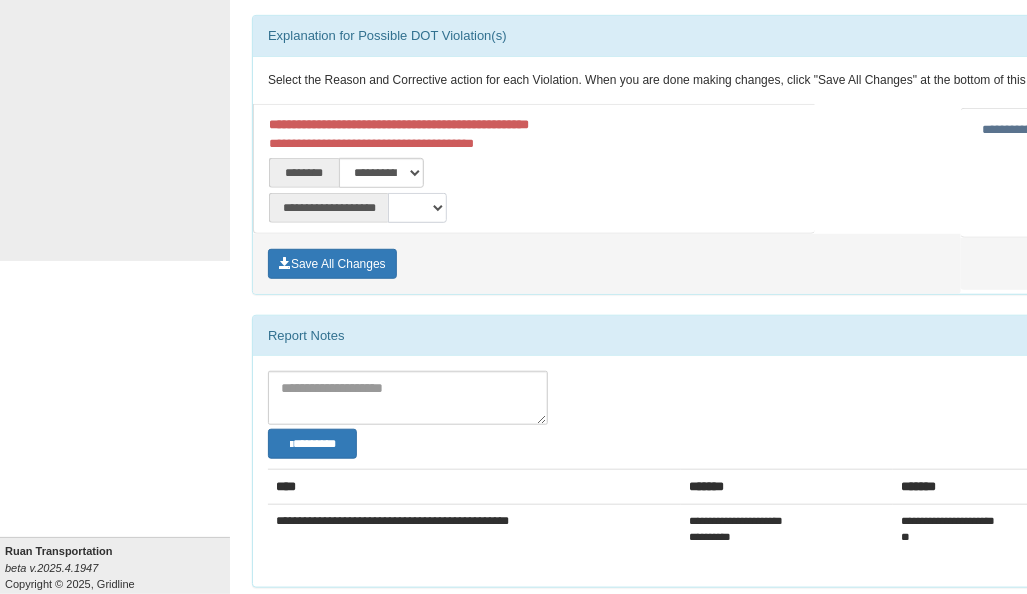 click on "**********" at bounding box center [417, 208] 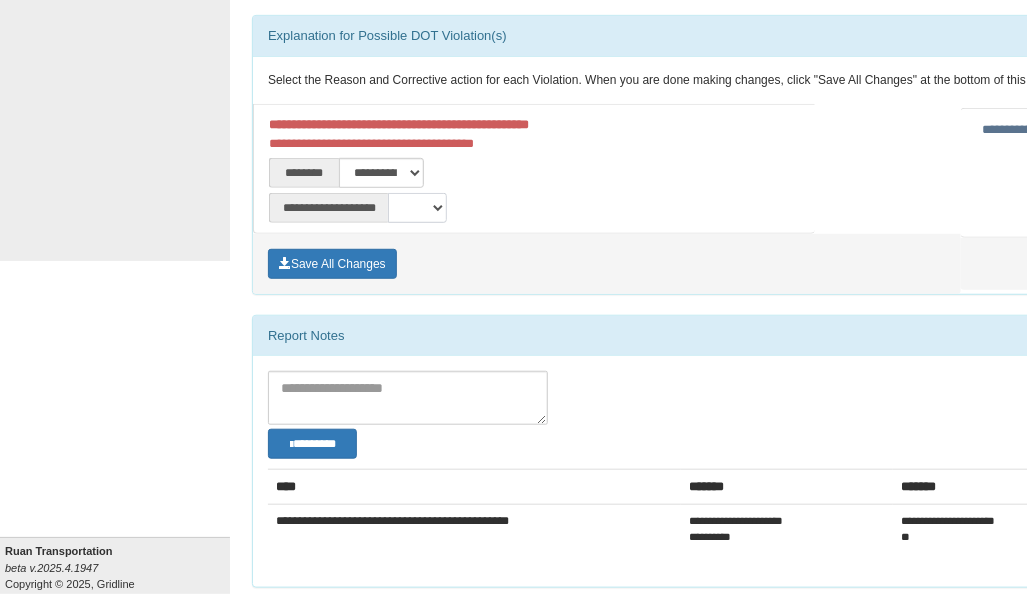 select on "**" 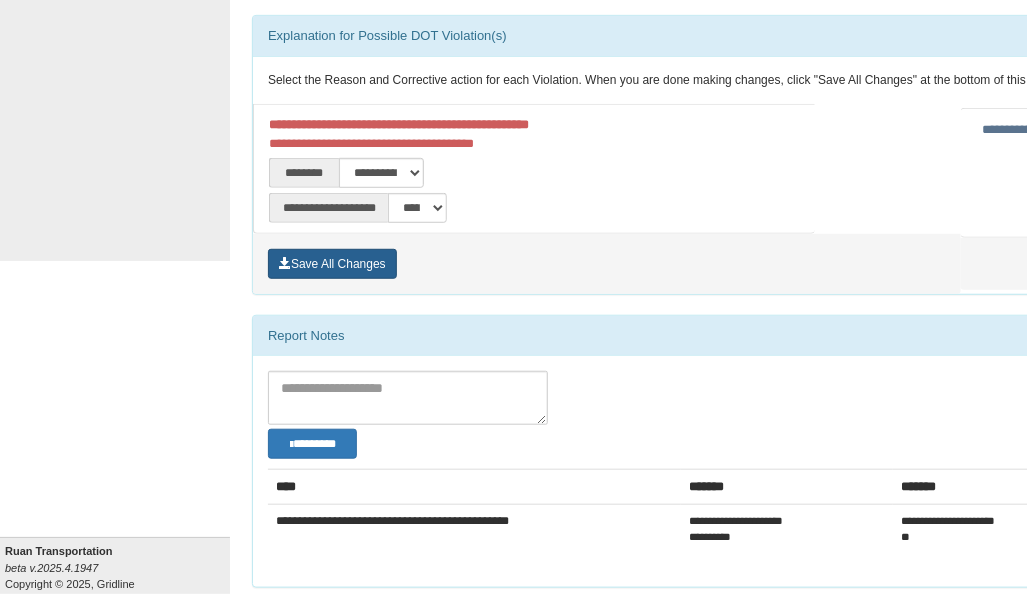 click on "Save All Changes" at bounding box center (332, 264) 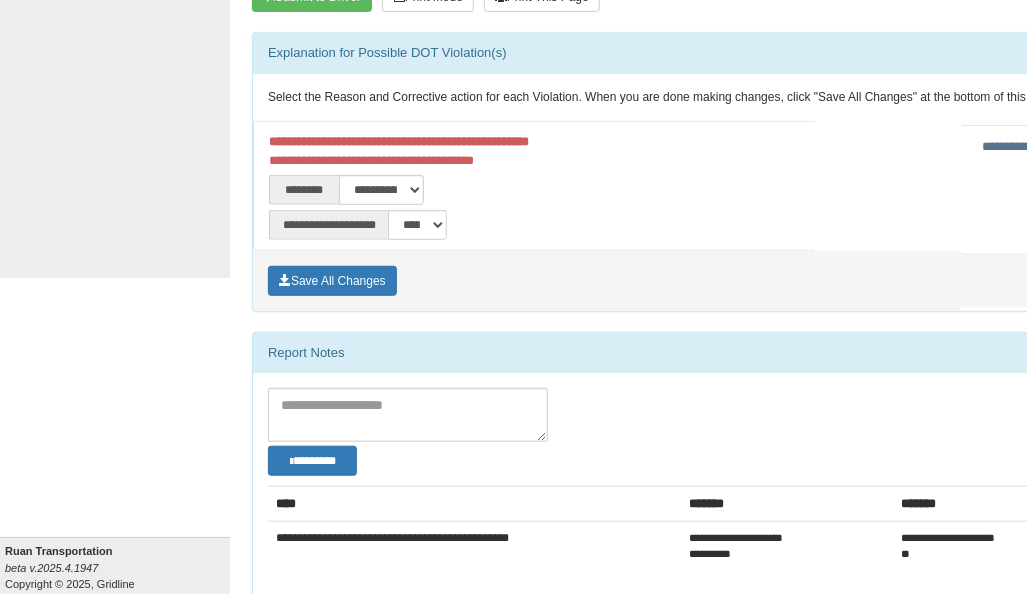 scroll, scrollTop: 333, scrollLeft: 0, axis: vertical 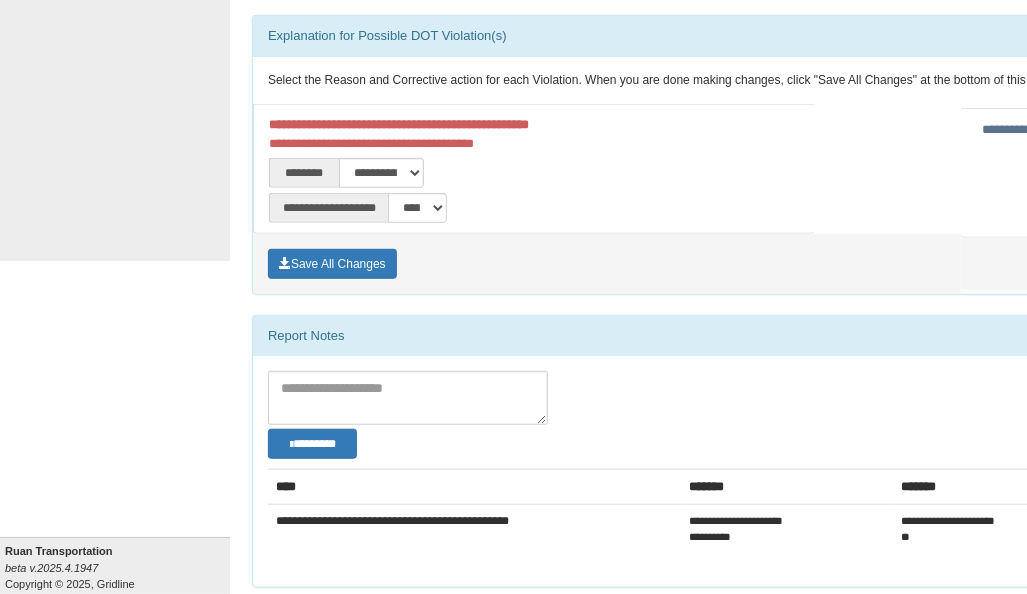 click on "********" at bounding box center [710, 446] 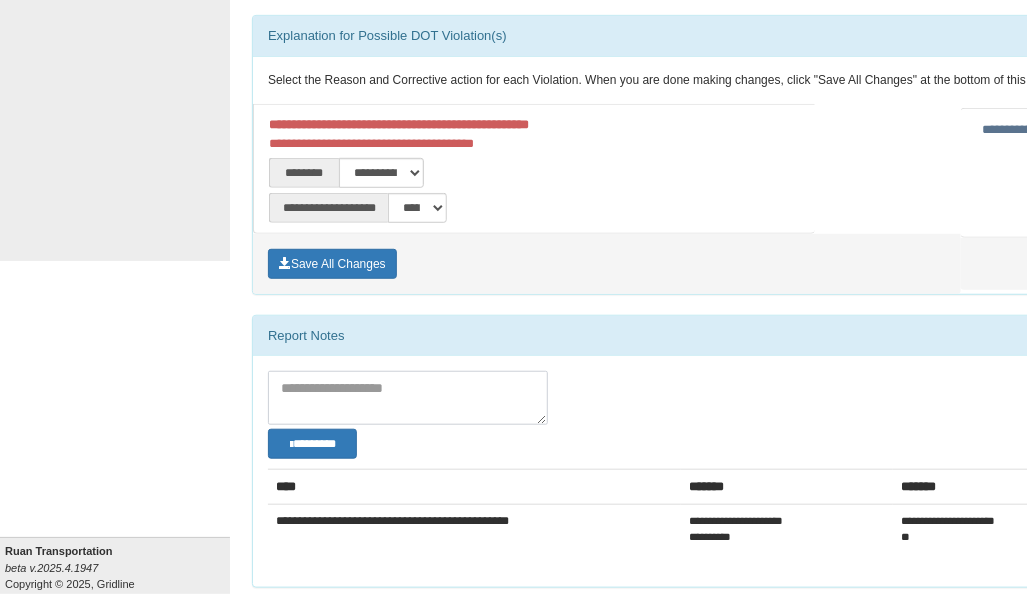 click at bounding box center (408, 398) 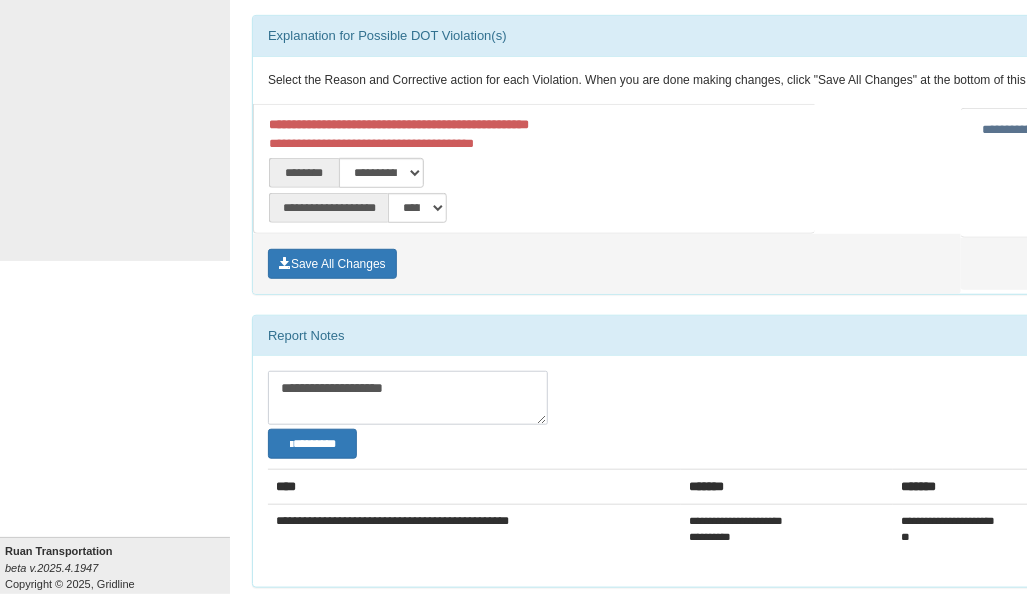 drag, startPoint x: 291, startPoint y: 389, endPoint x: 37, endPoint y: 413, distance: 255.13133 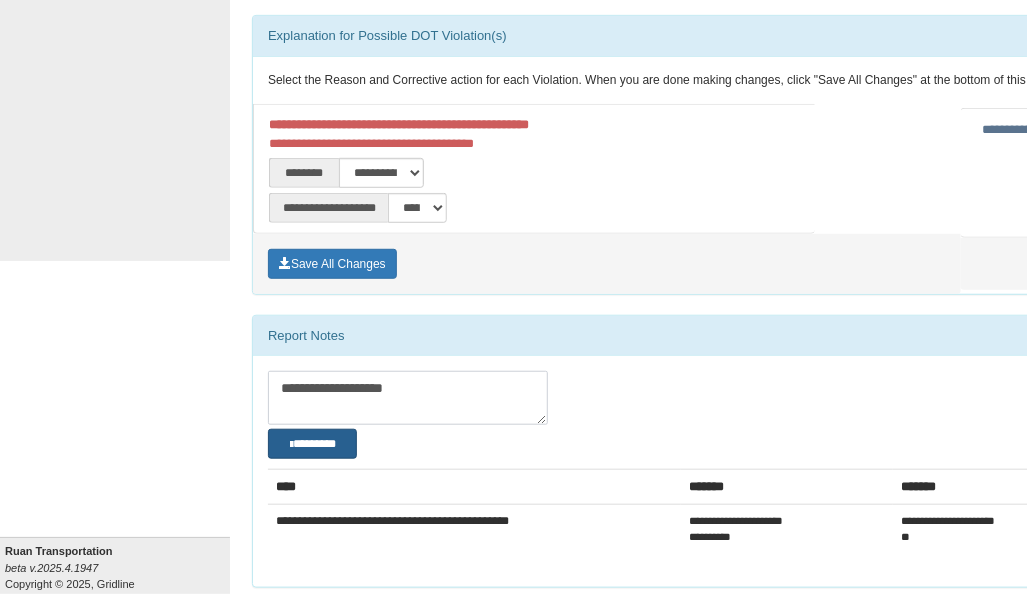 type on "**********" 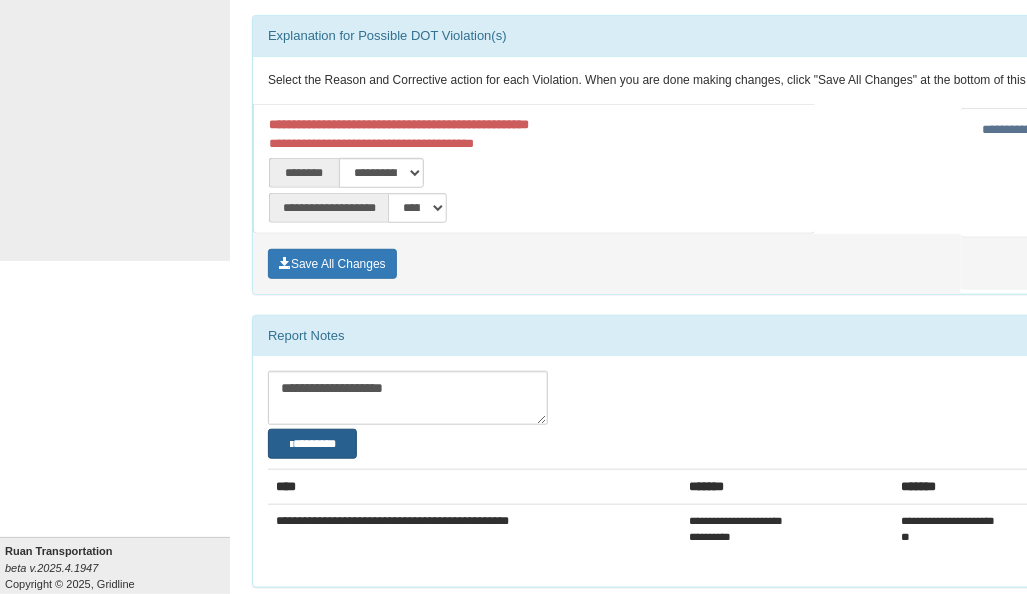 click at bounding box center [291, 445] 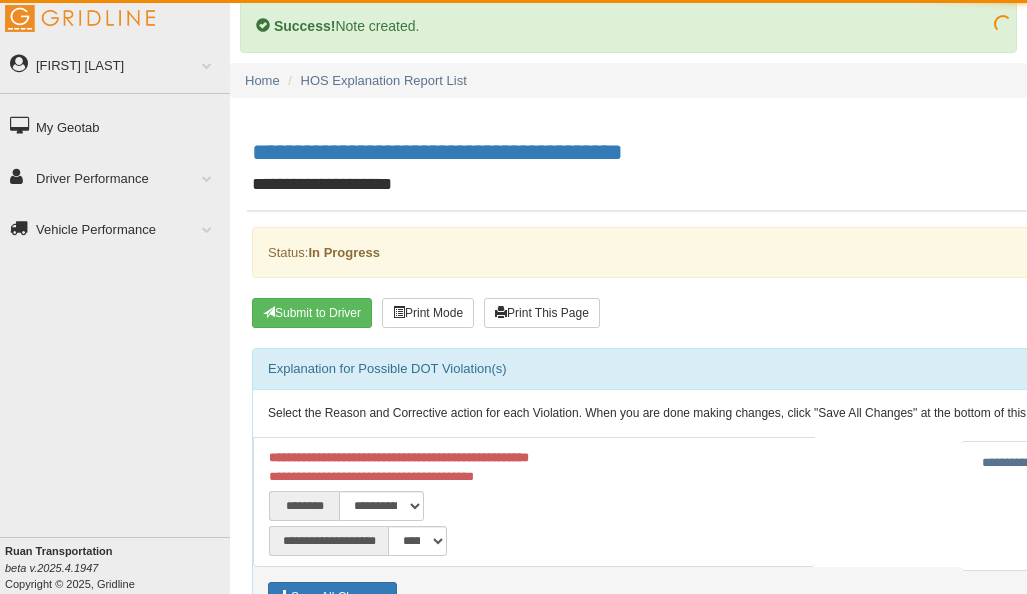 scroll, scrollTop: 0, scrollLeft: 0, axis: both 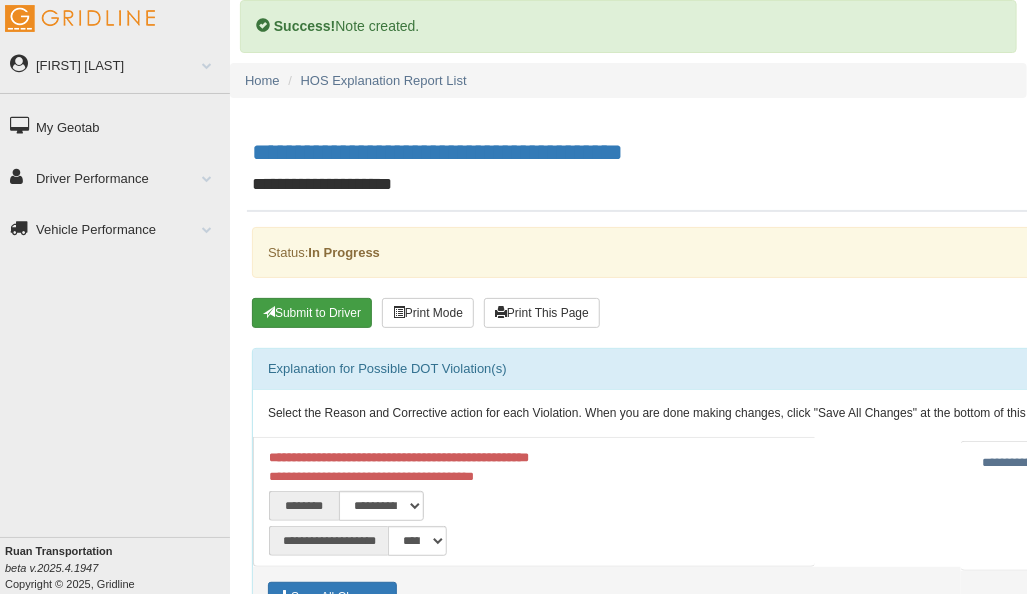 click on "Submit to Driver" at bounding box center (312, 313) 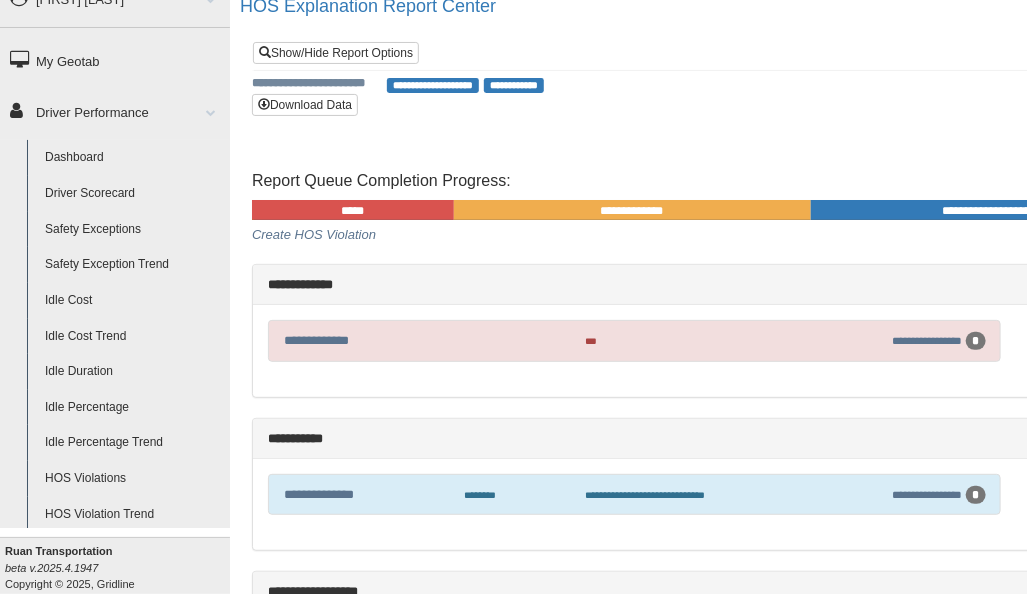 scroll, scrollTop: 111, scrollLeft: 0, axis: vertical 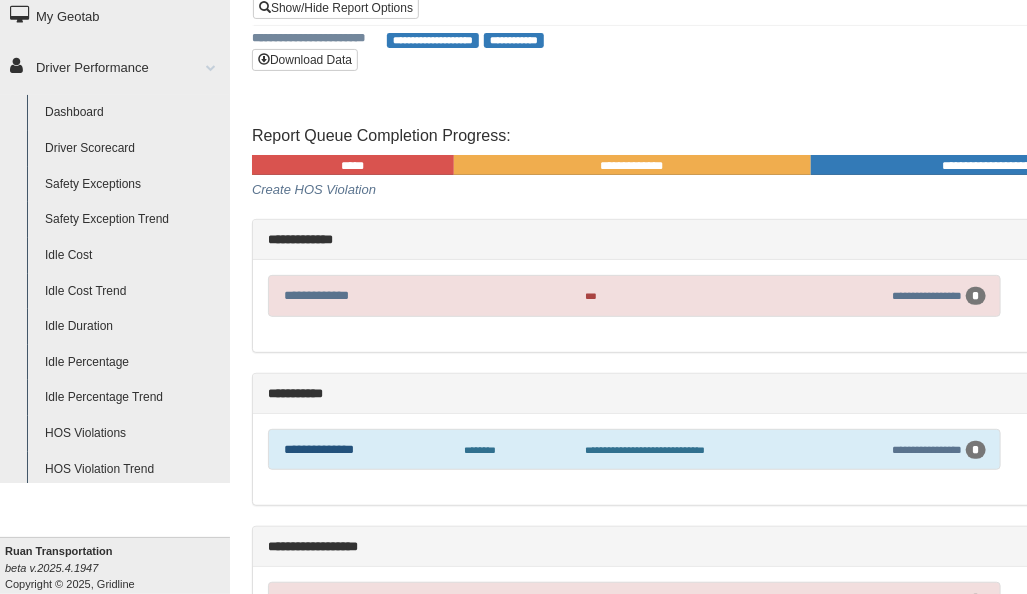 click on "**********" at bounding box center (319, 449) 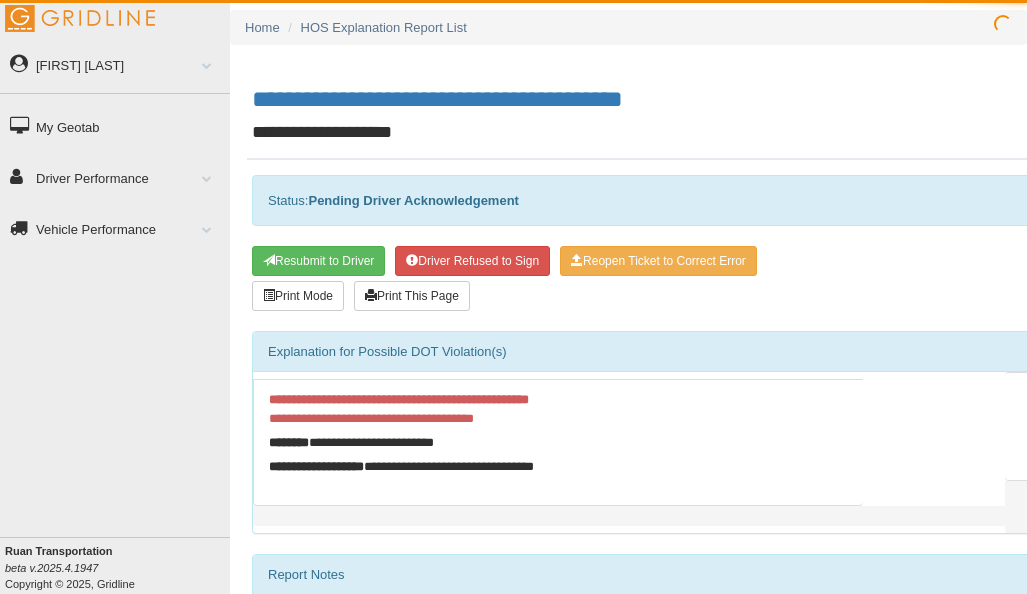 scroll, scrollTop: 0, scrollLeft: 0, axis: both 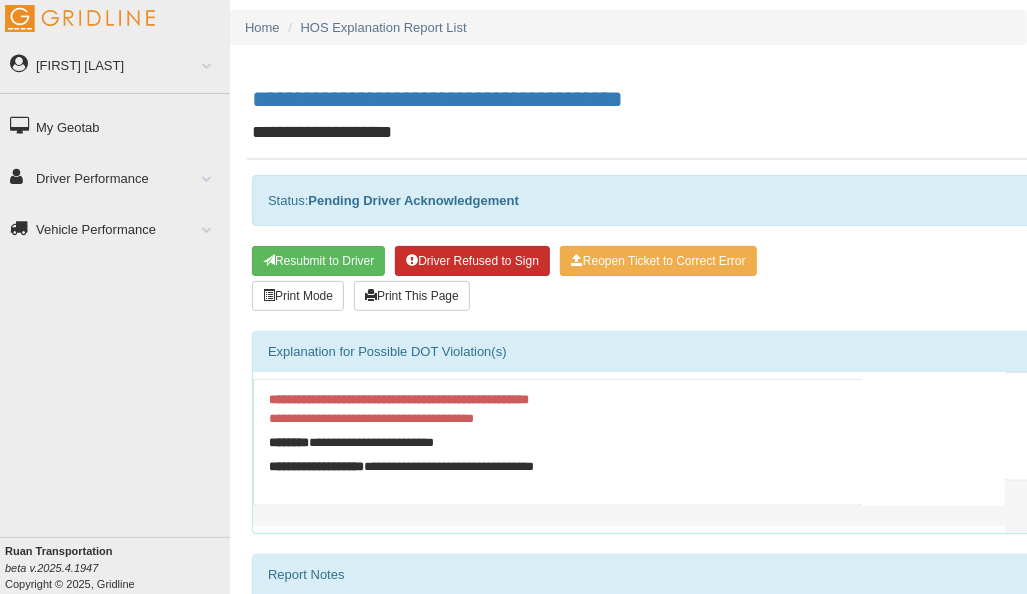 click on "Driver Refused to Sign" at bounding box center [472, 261] 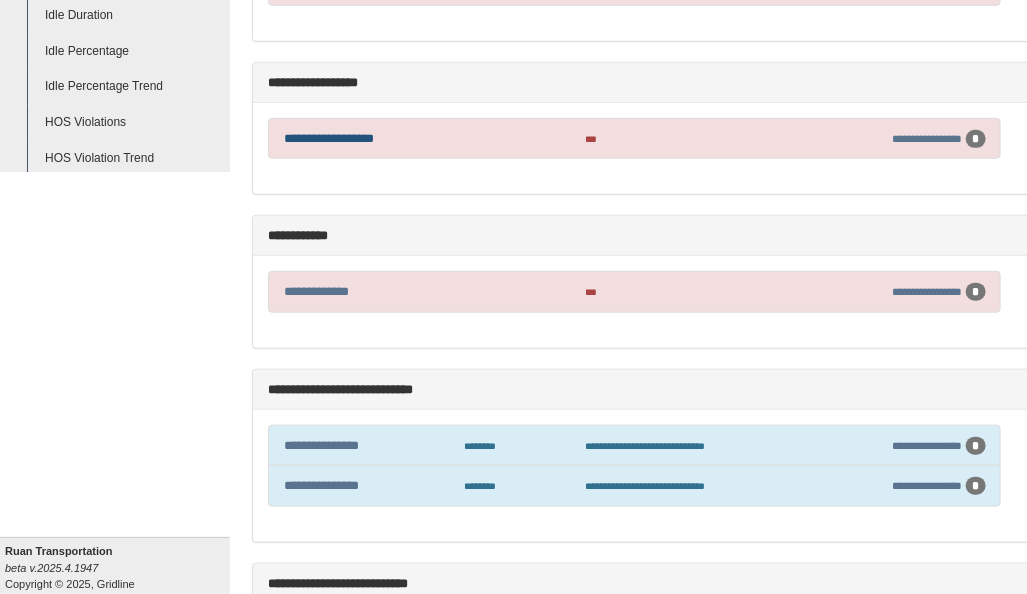scroll, scrollTop: 361, scrollLeft: 0, axis: vertical 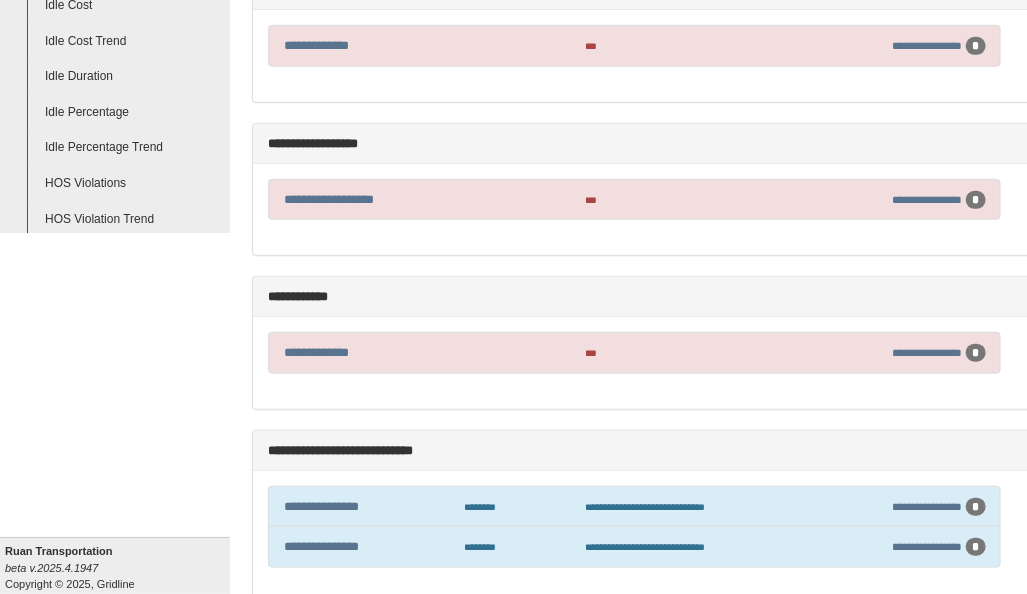 click on "**********" at bounding box center [364, 352] 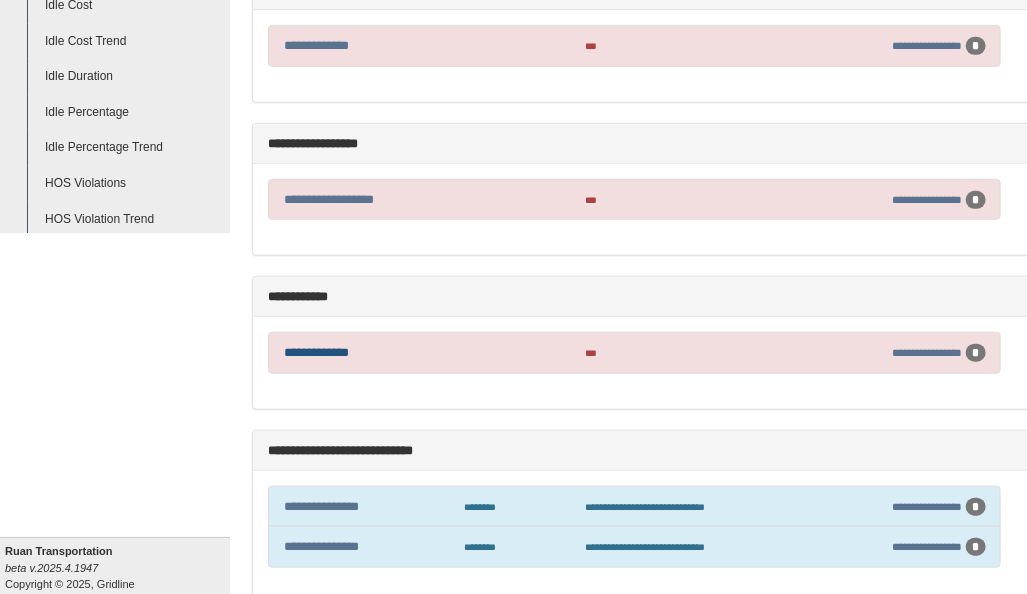 click on "**********" at bounding box center [316, 352] 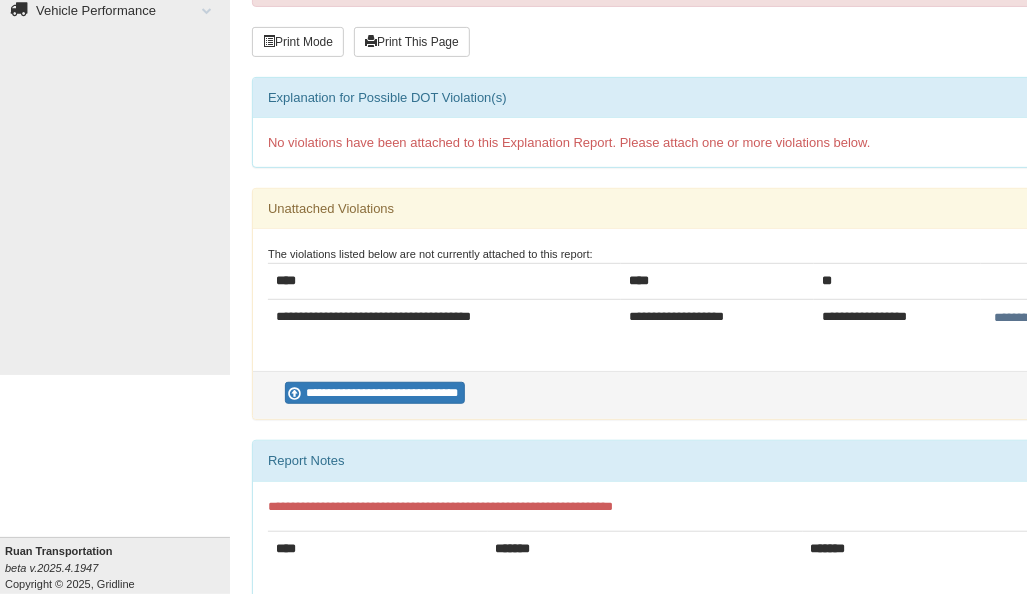 scroll, scrollTop: 222, scrollLeft: 0, axis: vertical 